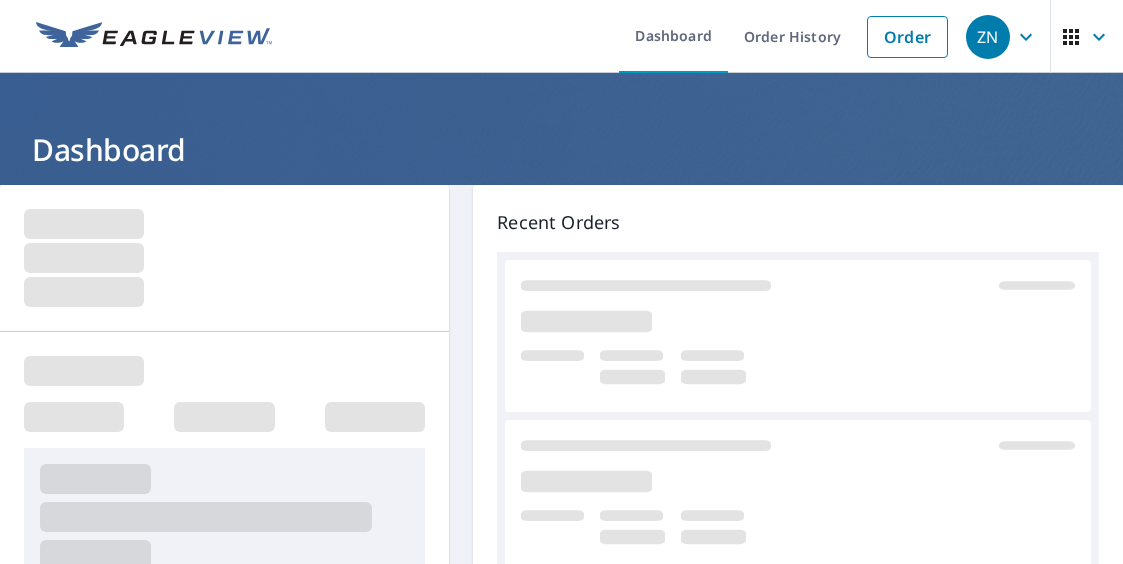 scroll, scrollTop: 0, scrollLeft: 0, axis: both 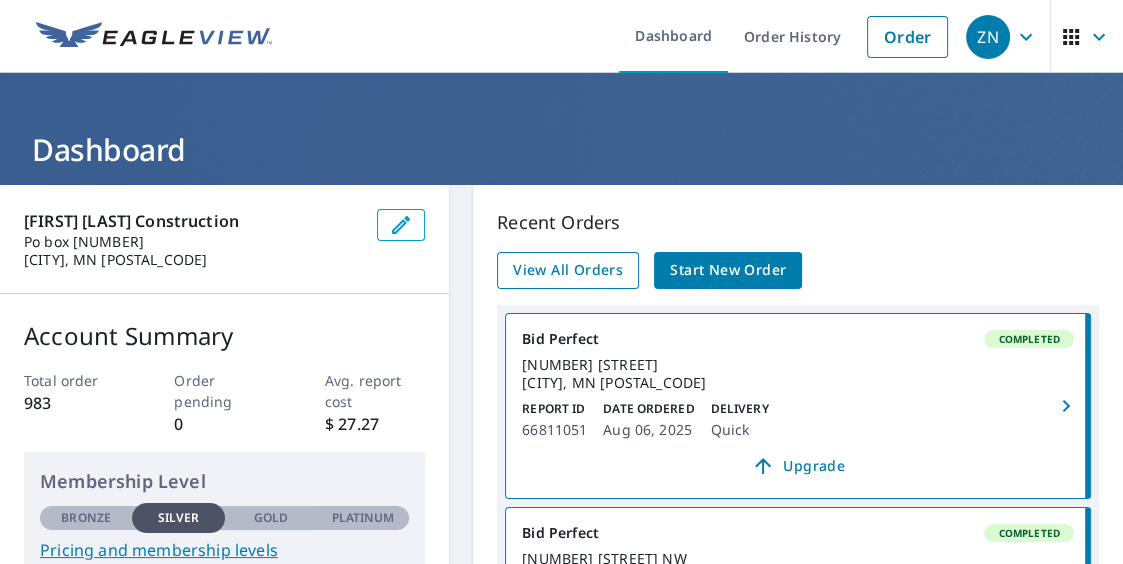 click on "View All Orders" at bounding box center [568, 270] 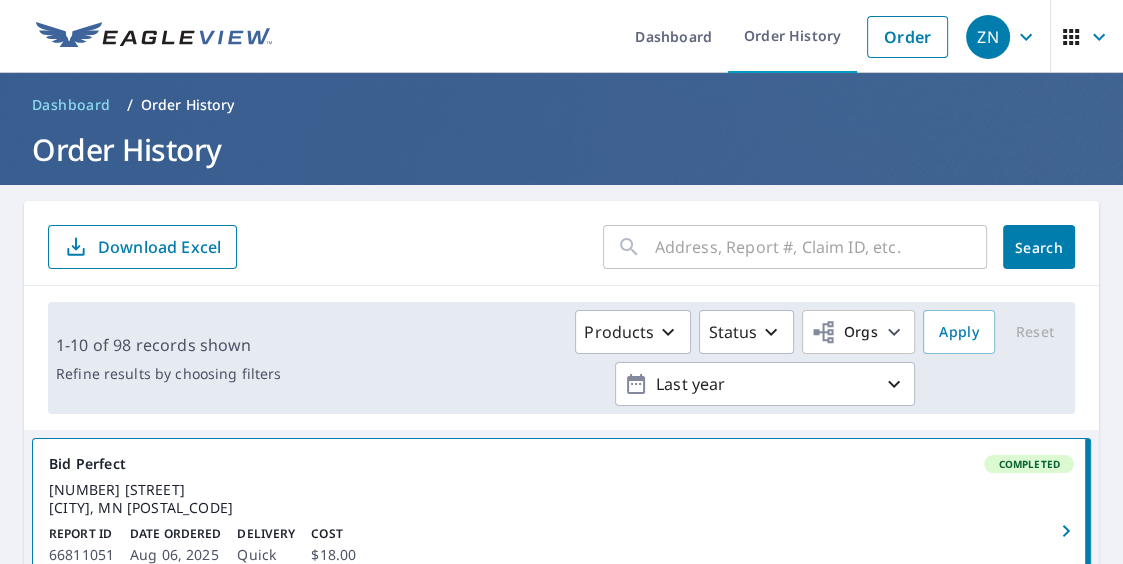 click at bounding box center (821, 247) 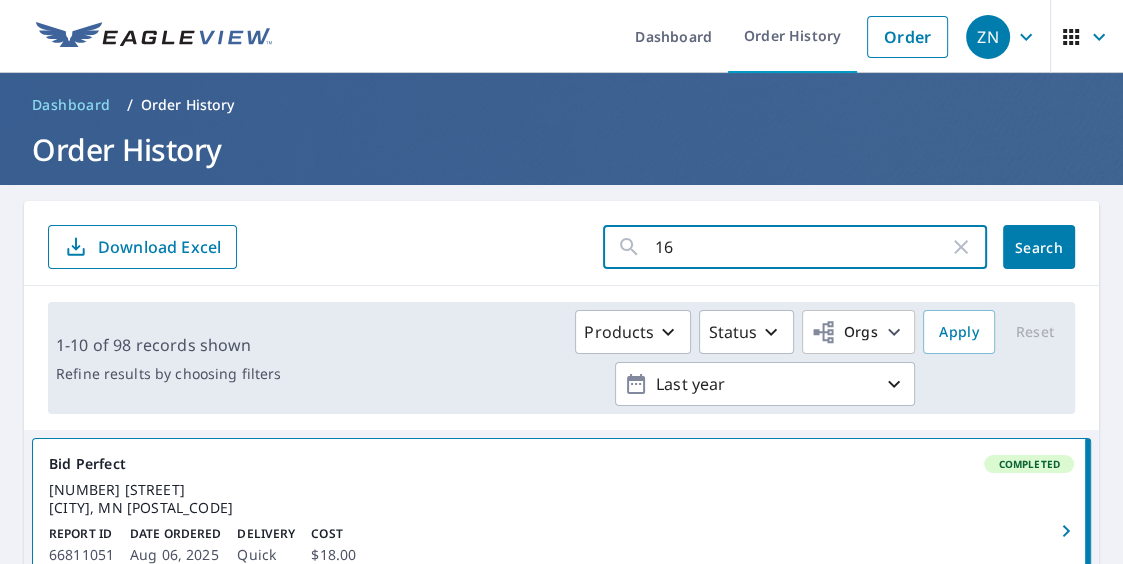 type on "1" 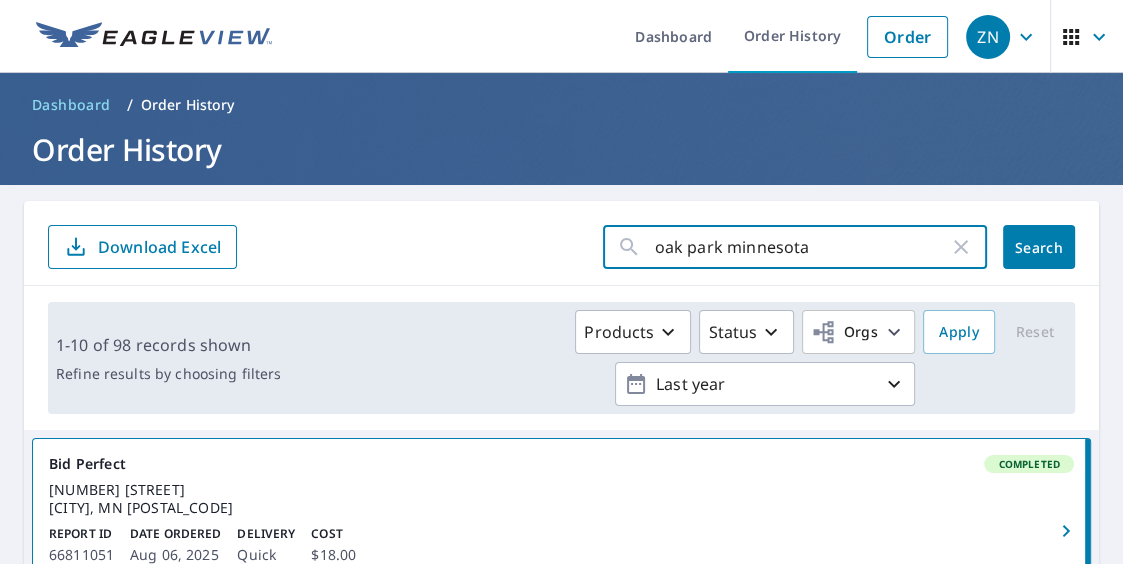 type on "oak park minnesota" 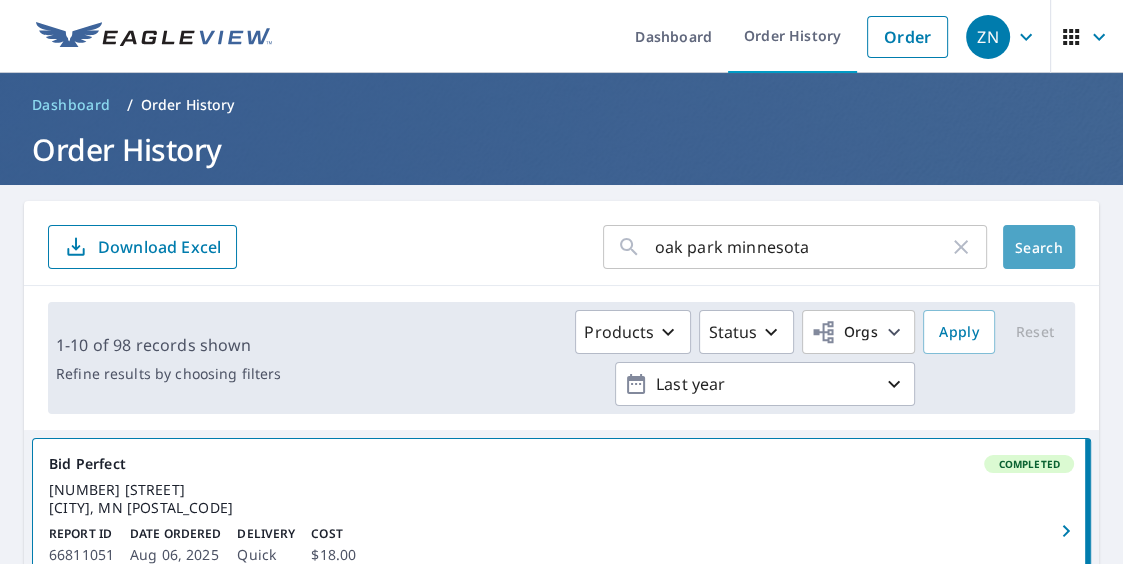 click on "Search" at bounding box center [1039, 247] 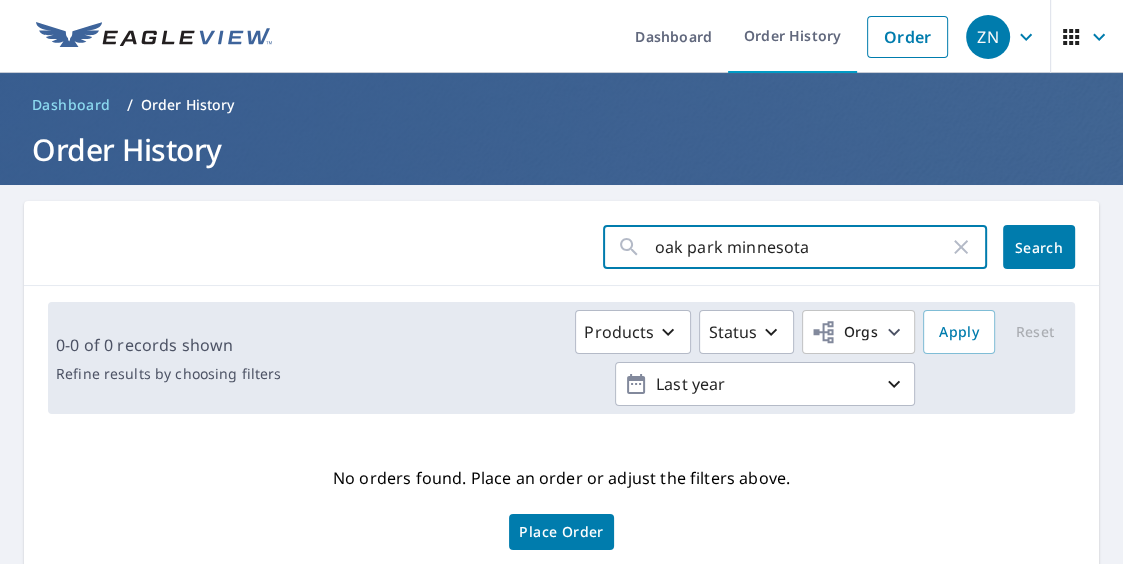 drag, startPoint x: 826, startPoint y: 238, endPoint x: 616, endPoint y: 236, distance: 210.00952 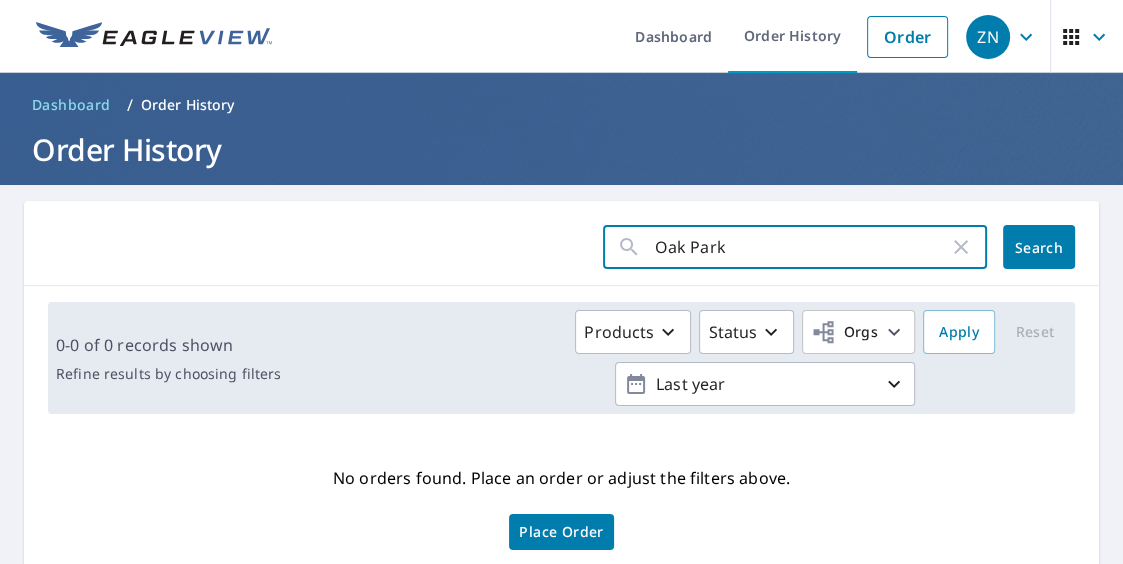 type on "Oak Park" 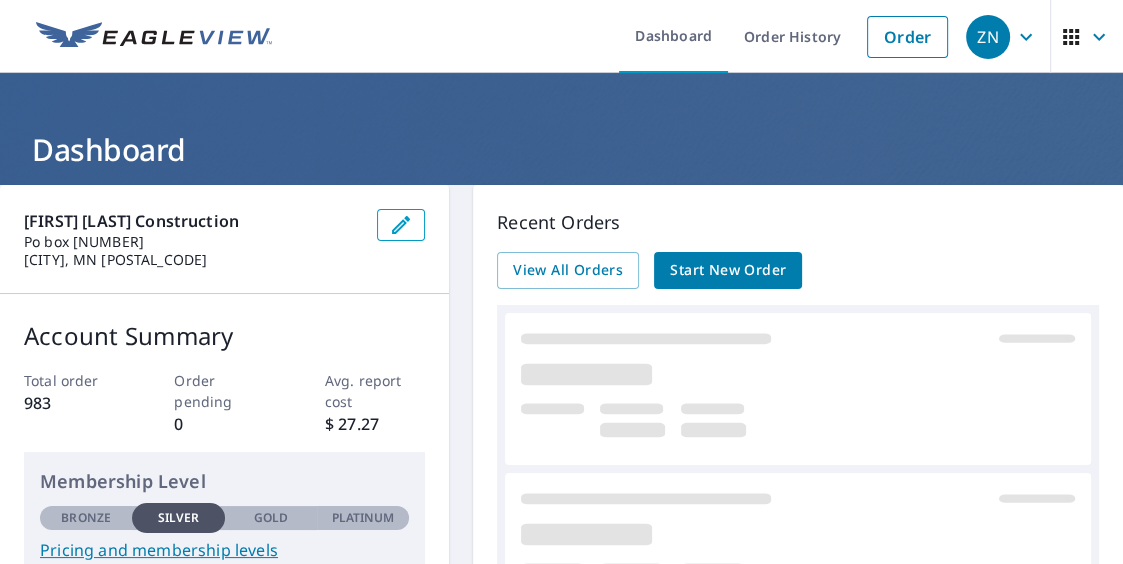click on "Start New Order" at bounding box center (728, 270) 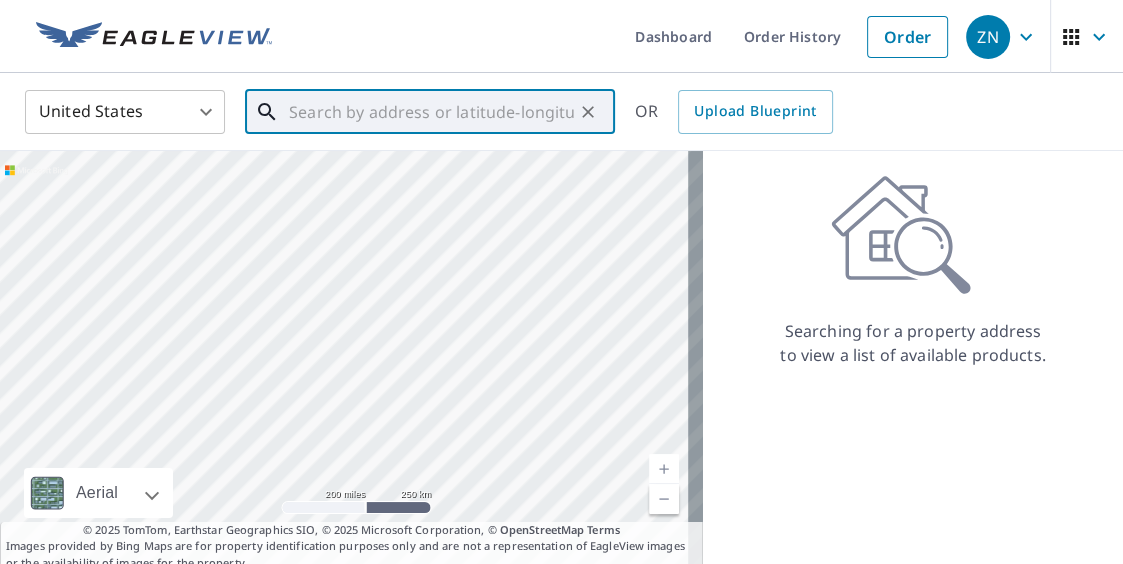 click at bounding box center [431, 112] 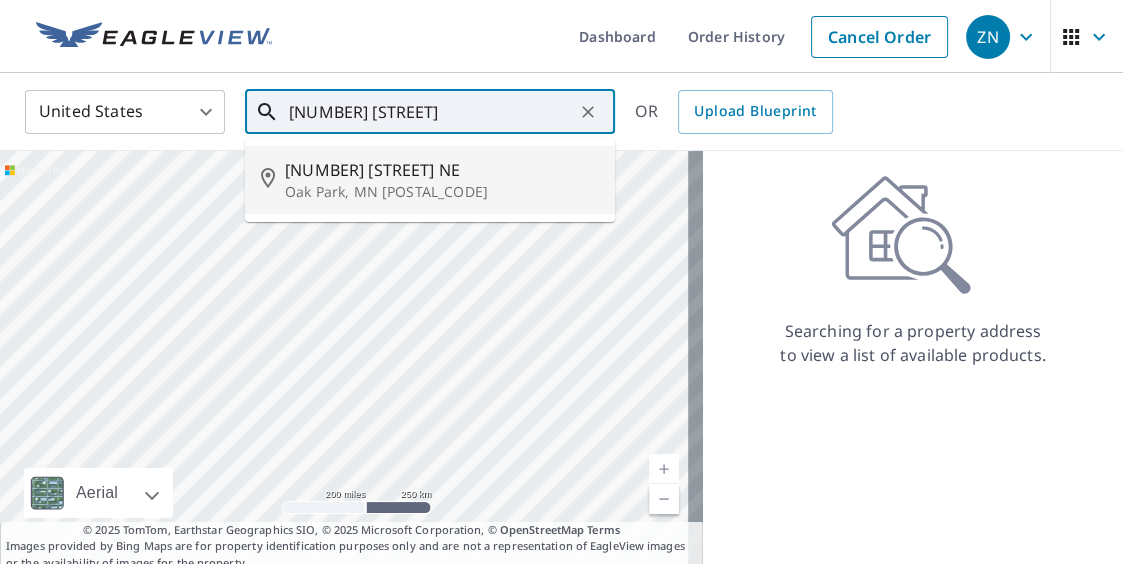 click on "[NUMBER] [STREET] NE Oak Park, MN [POSTAL_CODE]" at bounding box center (430, 180) 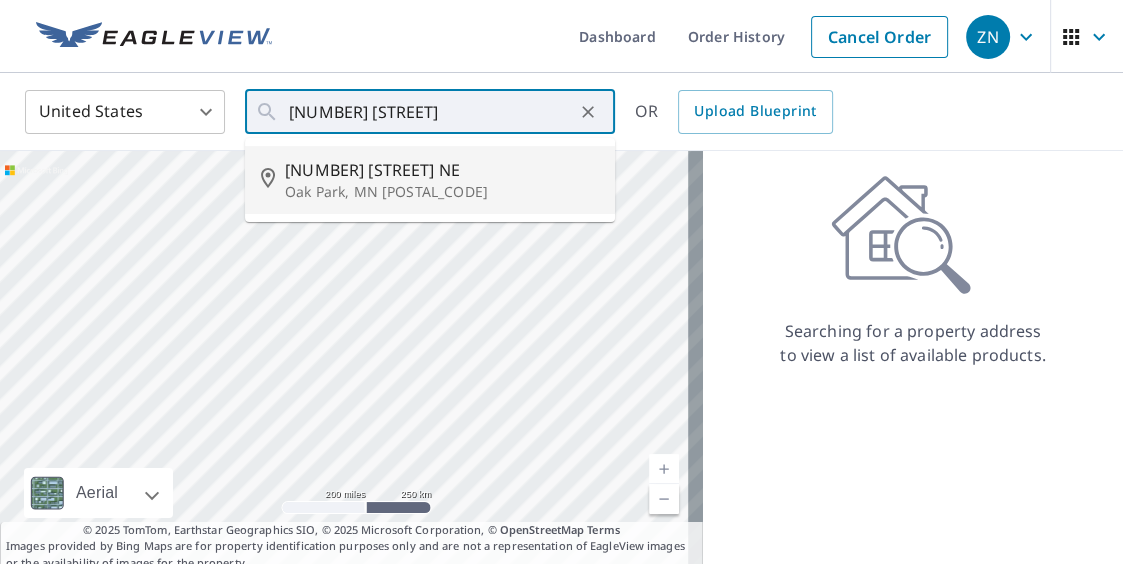 type on "[NUMBER] [STREET] NE Oak Park, MN [POSTAL_CODE]" 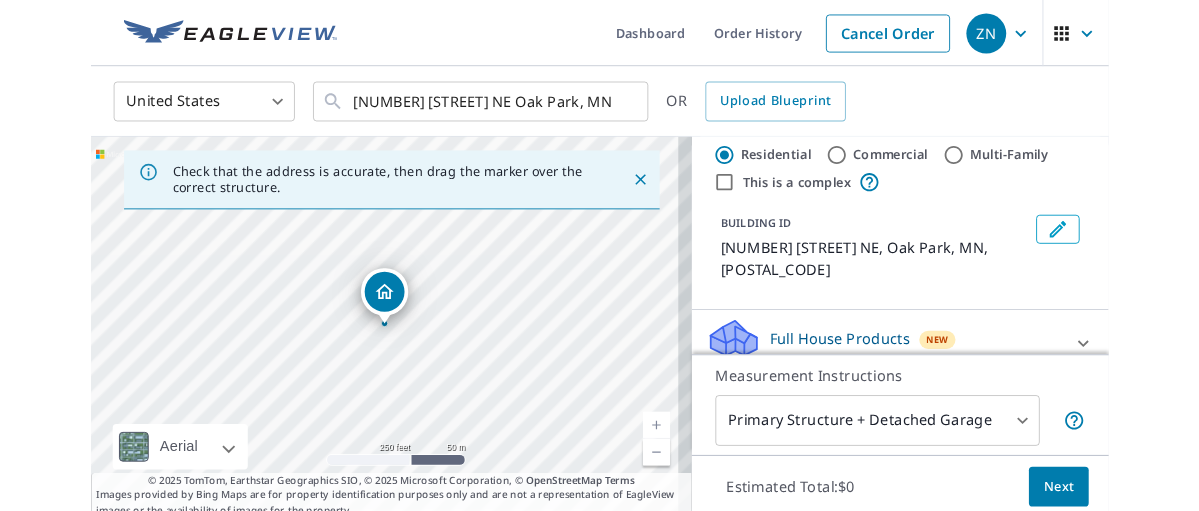 scroll, scrollTop: 54, scrollLeft: 0, axis: vertical 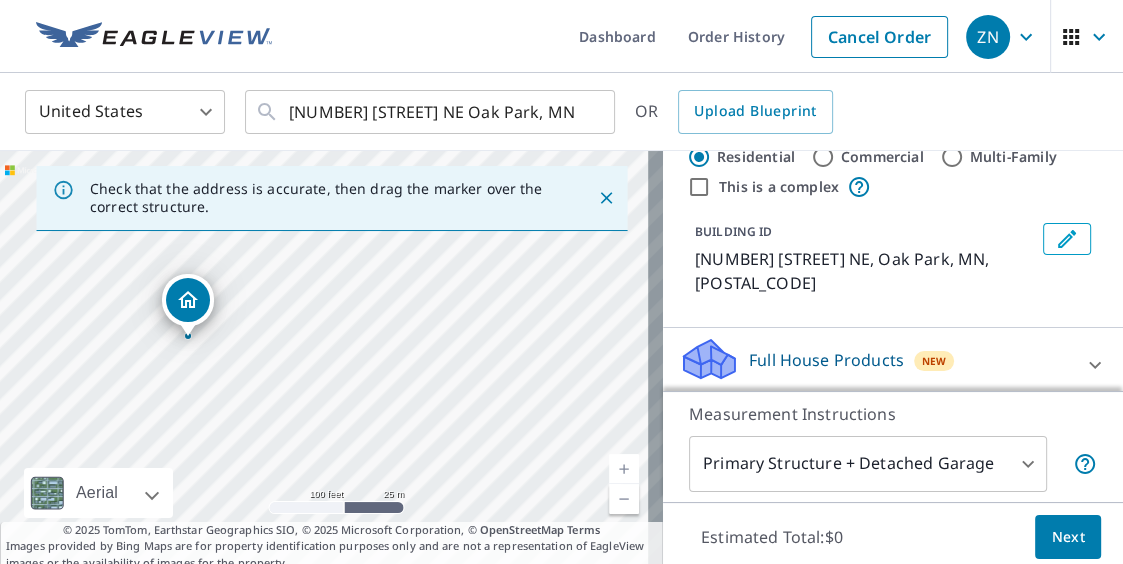 drag, startPoint x: 300, startPoint y: 350, endPoint x: 449, endPoint y: 250, distance: 179.44637 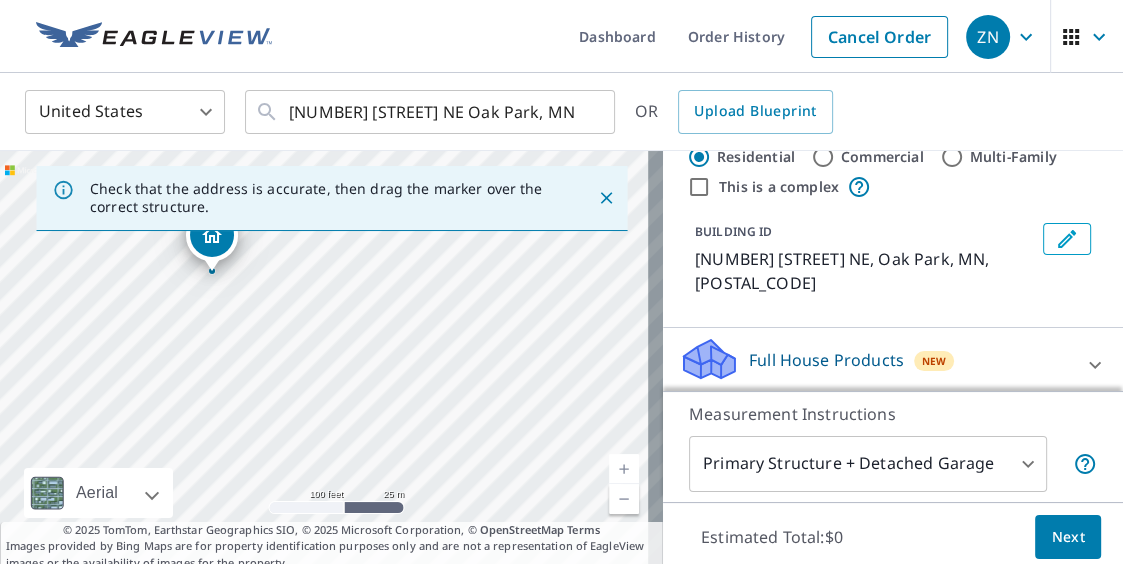 drag, startPoint x: 232, startPoint y: 342, endPoint x: 246, endPoint y: 286, distance: 57.72348 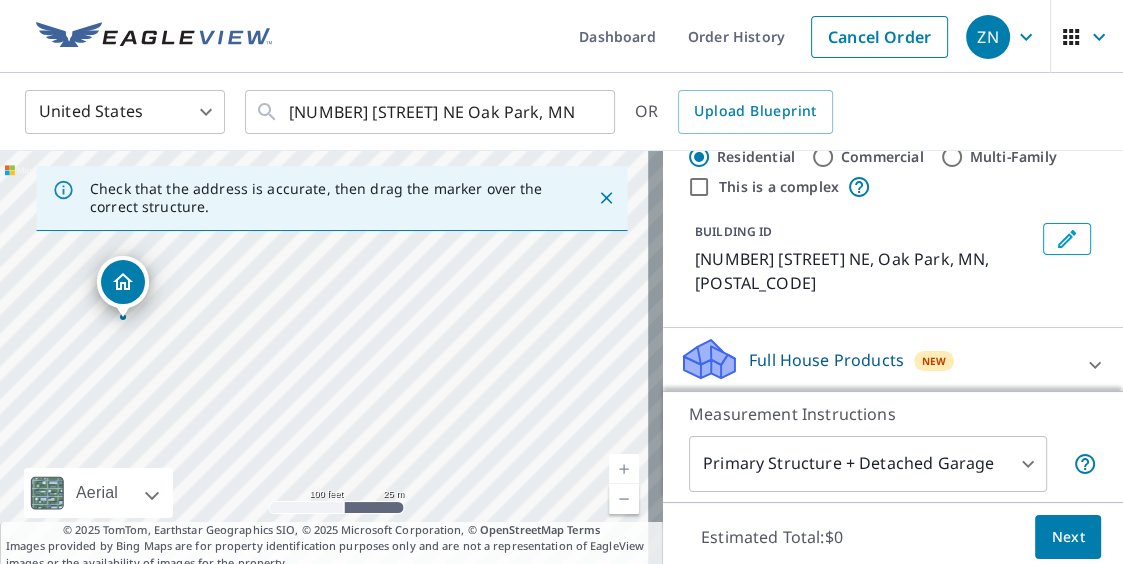drag, startPoint x: 214, startPoint y: 249, endPoint x: 125, endPoint y: 295, distance: 100.18483 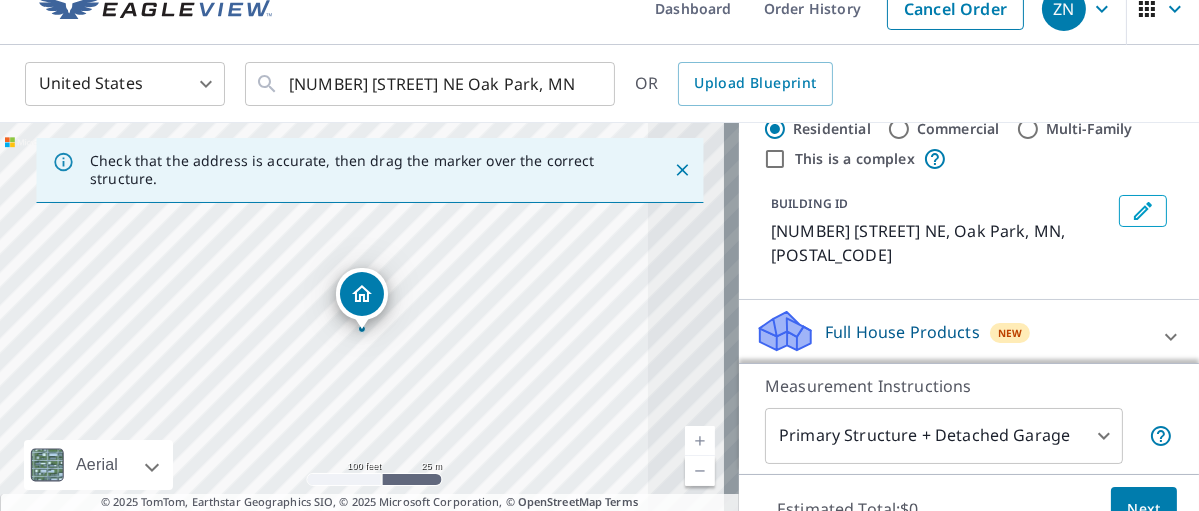 scroll, scrollTop: 37, scrollLeft: 0, axis: vertical 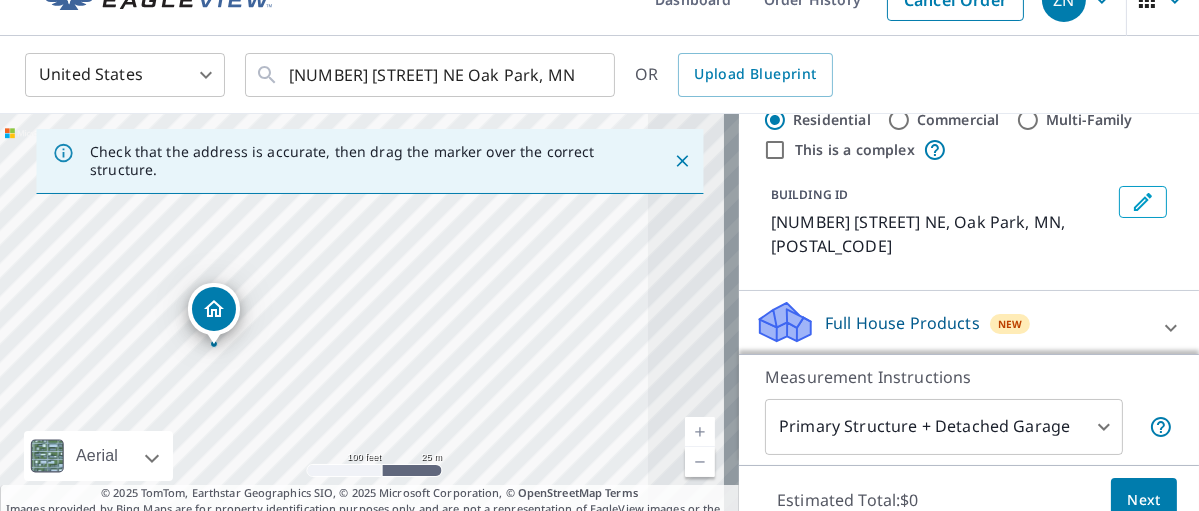 drag, startPoint x: 358, startPoint y: 279, endPoint x: 210, endPoint y: 303, distance: 149.93332 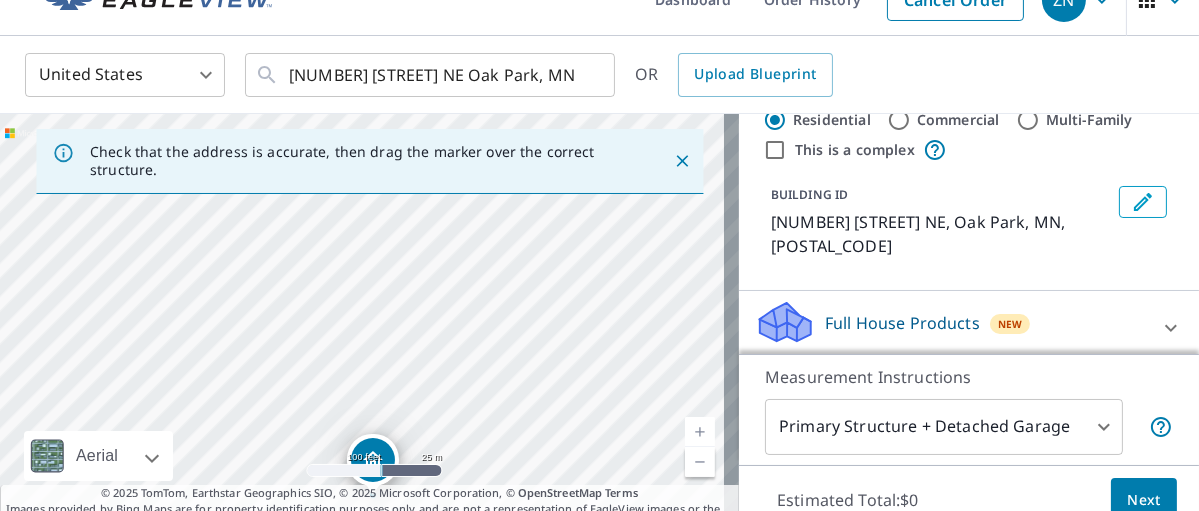 drag, startPoint x: 557, startPoint y: 300, endPoint x: 514, endPoint y: 510, distance: 214.35718 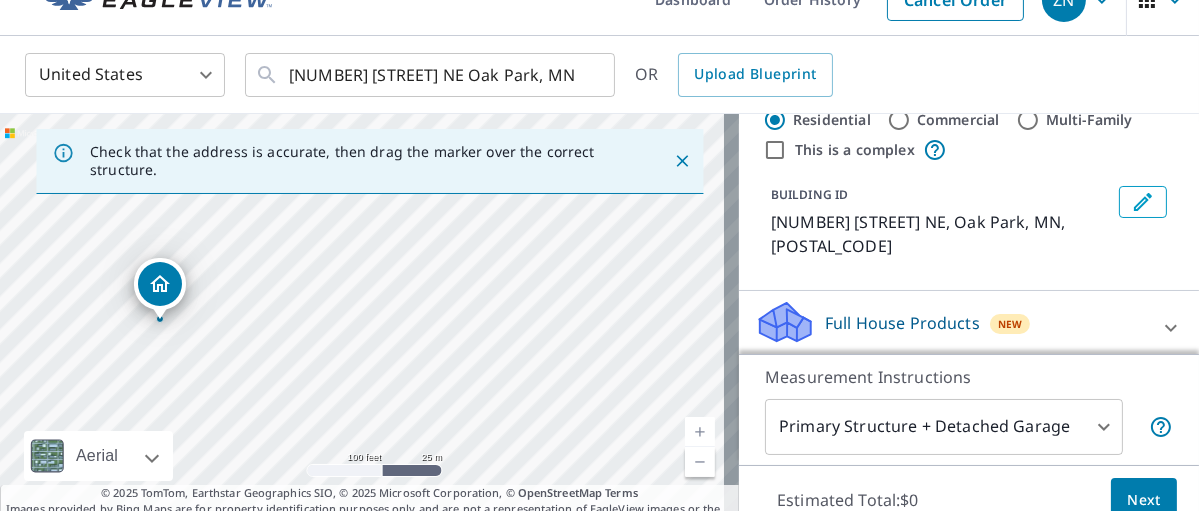 click on "[NUMBER] [STREET] NE Oak Park, MN [POSTAL_CODE]" at bounding box center (369, 324) 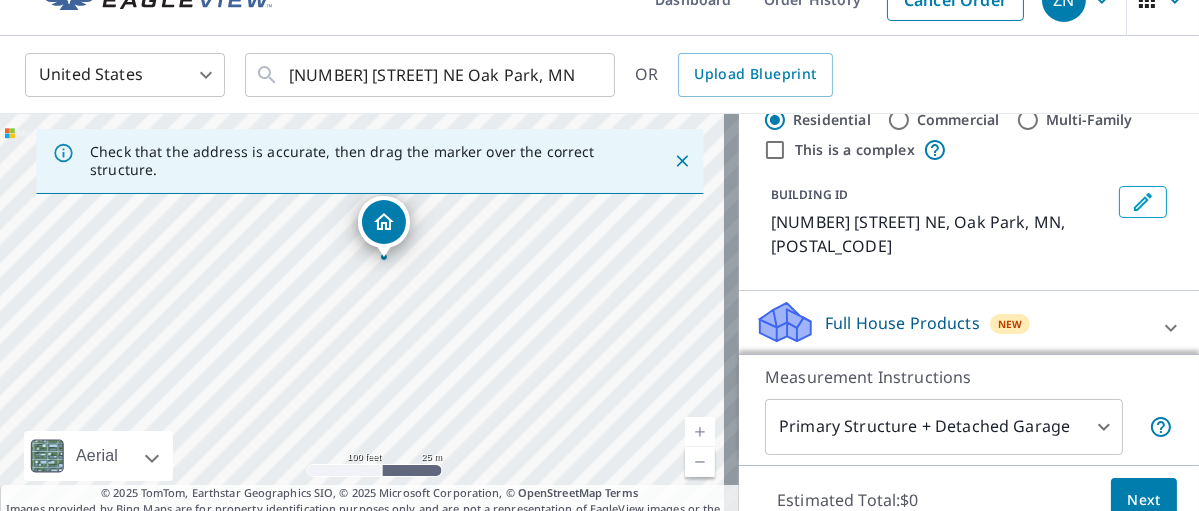 drag, startPoint x: 159, startPoint y: 277, endPoint x: 383, endPoint y: 215, distance: 232.42203 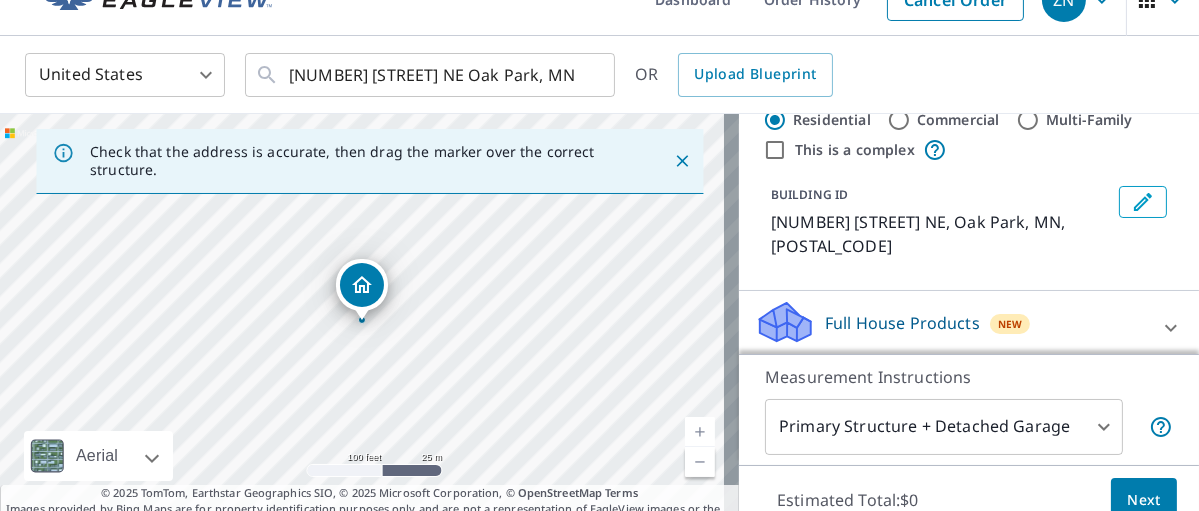 click on "Commercial" at bounding box center [899, 120] 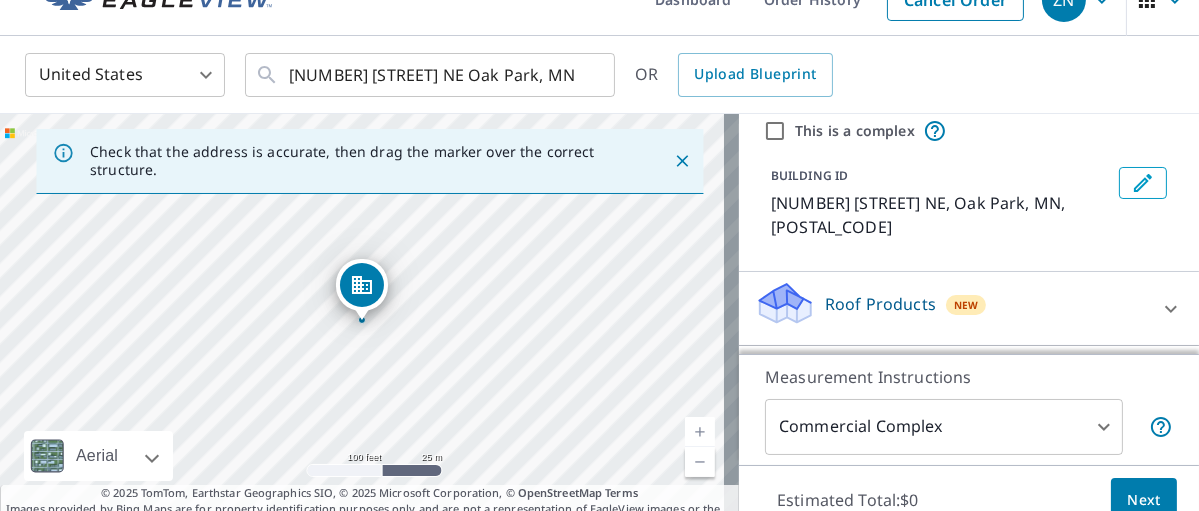 scroll, scrollTop: 77, scrollLeft: 0, axis: vertical 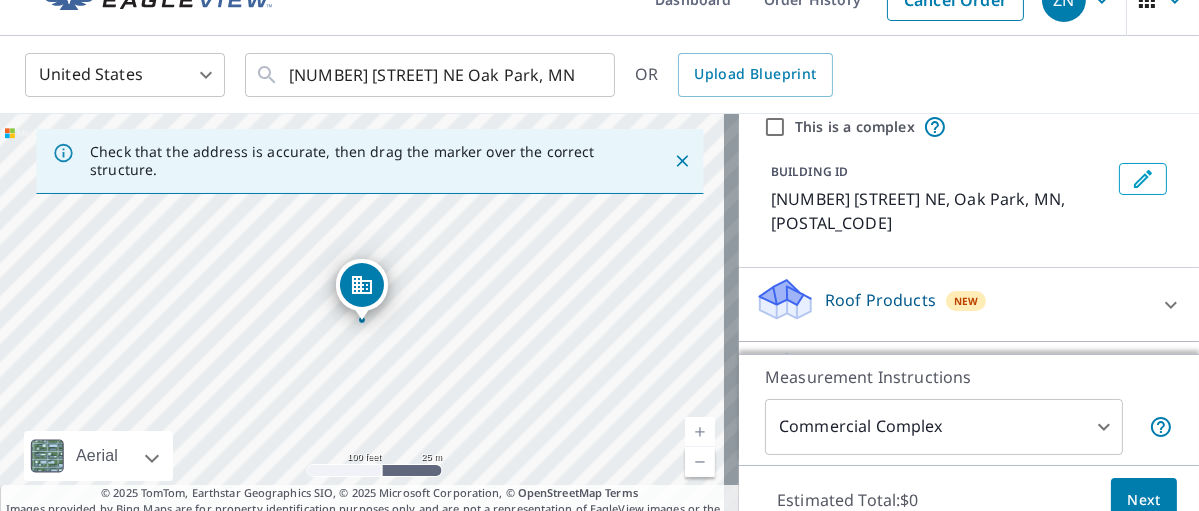 click on "ZN ZN
Dashboard Order History Cancel Order ZN United States US ​ [NUMBER] [STREET] NE Oak Park, MN [POSTAL_CODE] ​ OR Upload Blueprint Check that the address is accurate, then drag the marker over the correct structure. [NUMBER] [STREET] NE Oak Park, MN [POSTAL_CODE] Aerial Road A standard road map Aerial A detailed look from above Labels Labels 100 feet 25 m © 2025 TomTom, © Vexcel Imaging, © 2025 Microsoft Corporation,  © OpenStreetMap Terms © 2025 TomTom, Earthstar Geographics SIO, © 2025 Microsoft Corporation, ©   OpenStreetMap   Terms Images provided by Bing Maps are for property identification purposes only and are not a representation of EagleView images or the availability of images for the property. PROPERTY TYPE Residential Commercial Multi-Family This is a complex BUILDING ID [NUMBER] [STREET] NE, Oak Park, MN, [POSTAL_CODE] Roof Products New Premium $84.25 Gutter $23.25 Bid Perfect™ $49 Walls Products New Walls $221.25 Measurement Instructions Commercial Complex 4 ​ Estimated Total:  $0 Next  |" at bounding box center (599, 255) 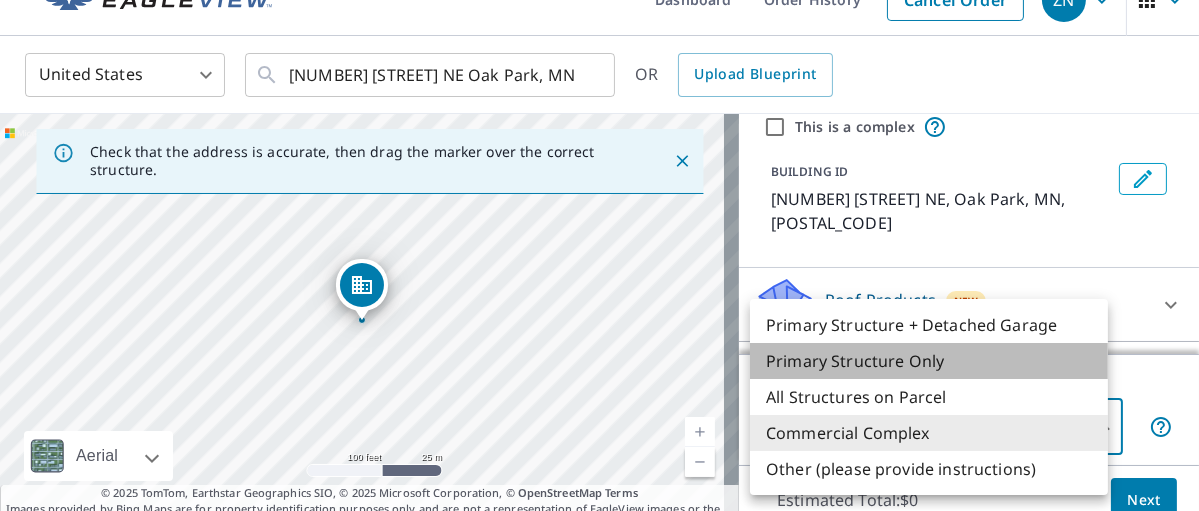 click on "Primary Structure Only" at bounding box center [929, 361] 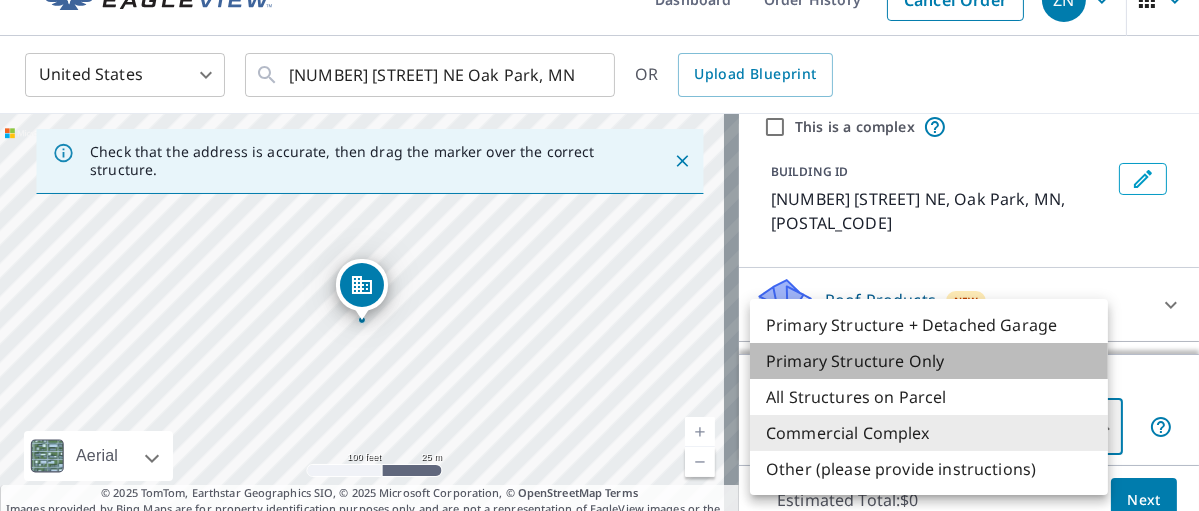 type on "2" 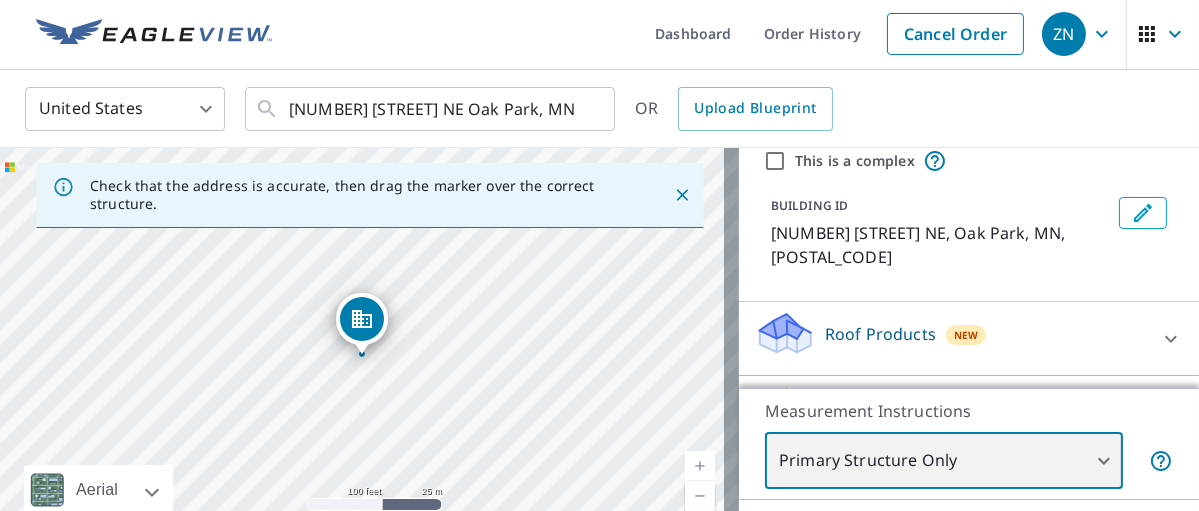 scroll, scrollTop: 0, scrollLeft: 0, axis: both 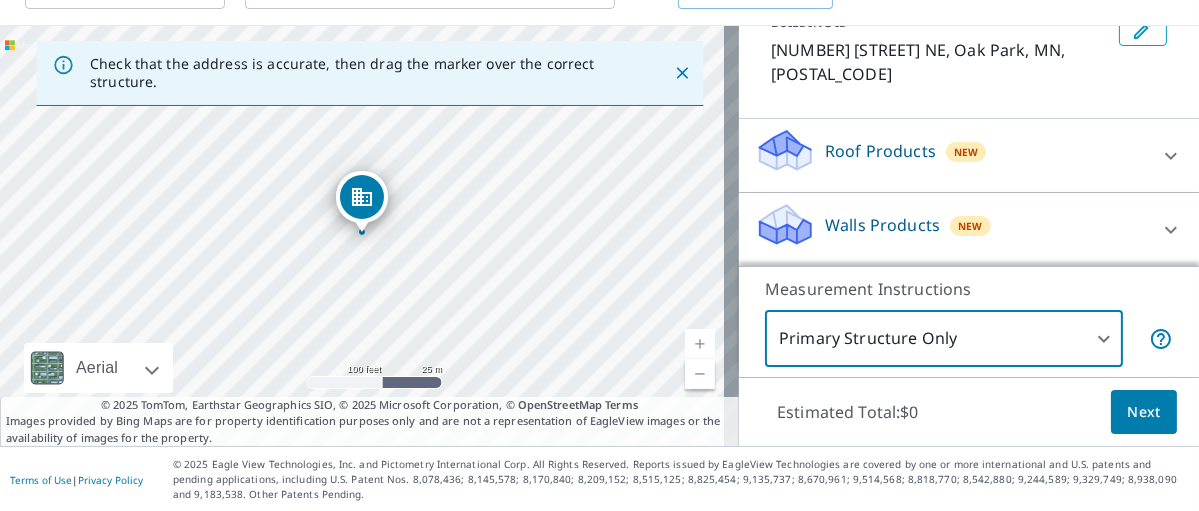 click on "Next" at bounding box center (1144, 412) 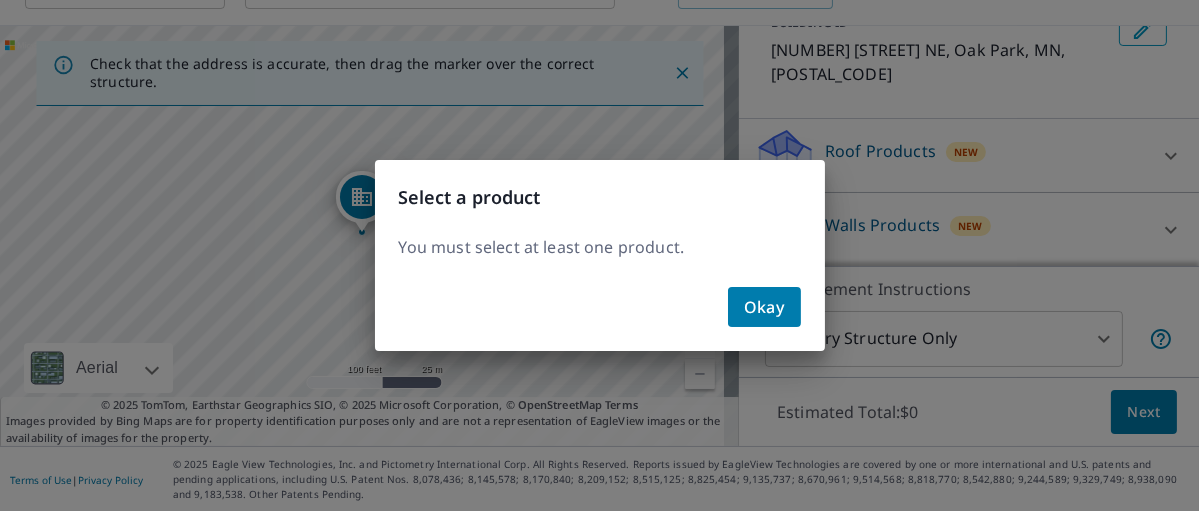 click on "Okay" at bounding box center [764, 307] 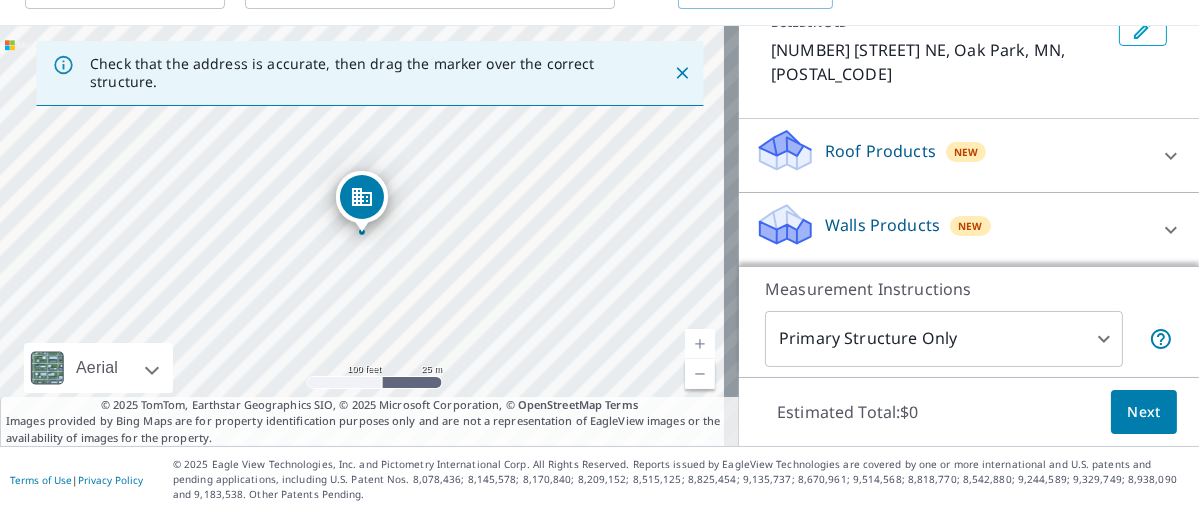 click on "Roof Products" at bounding box center (880, 151) 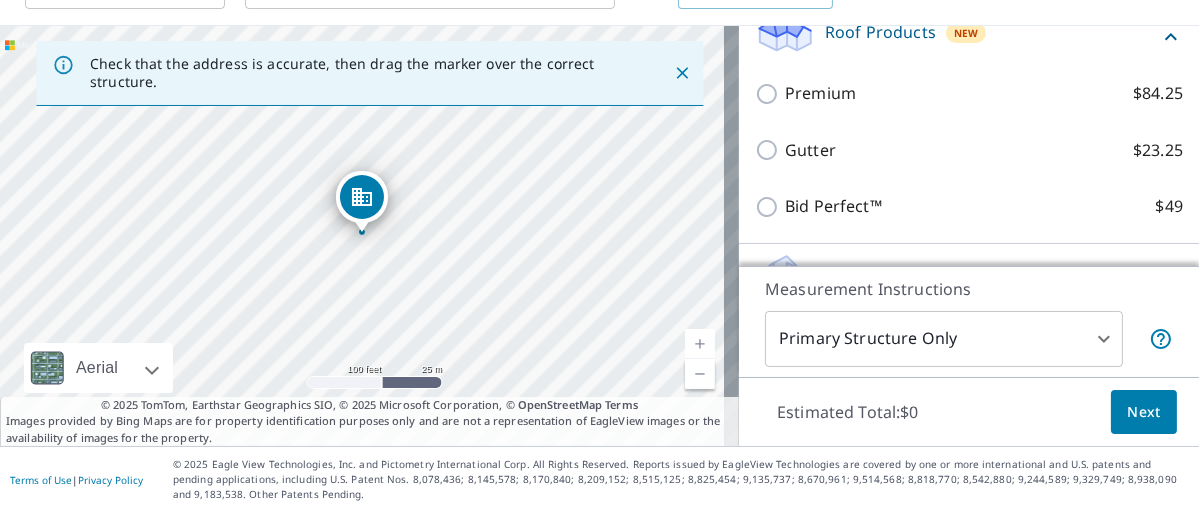 scroll, scrollTop: 309, scrollLeft: 0, axis: vertical 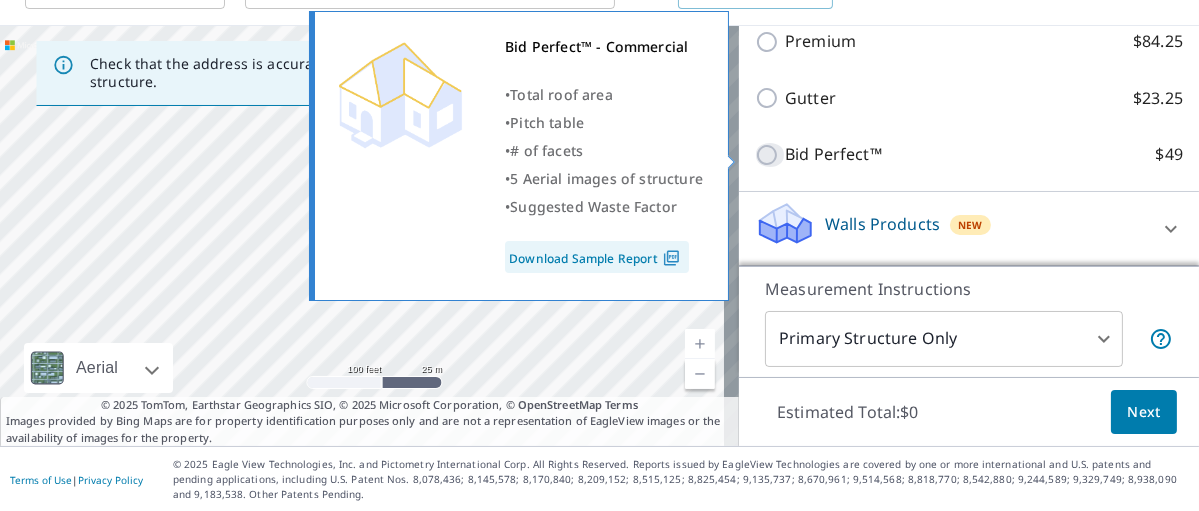 click on "Bid Perfect™ $49" at bounding box center [770, 155] 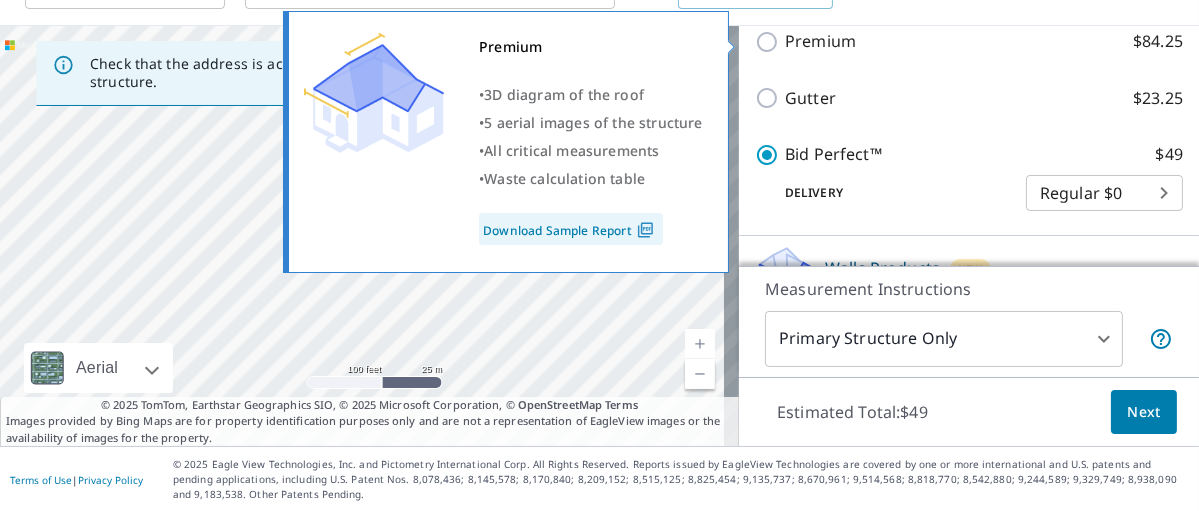 click on "Premium $84.25" at bounding box center [770, 42] 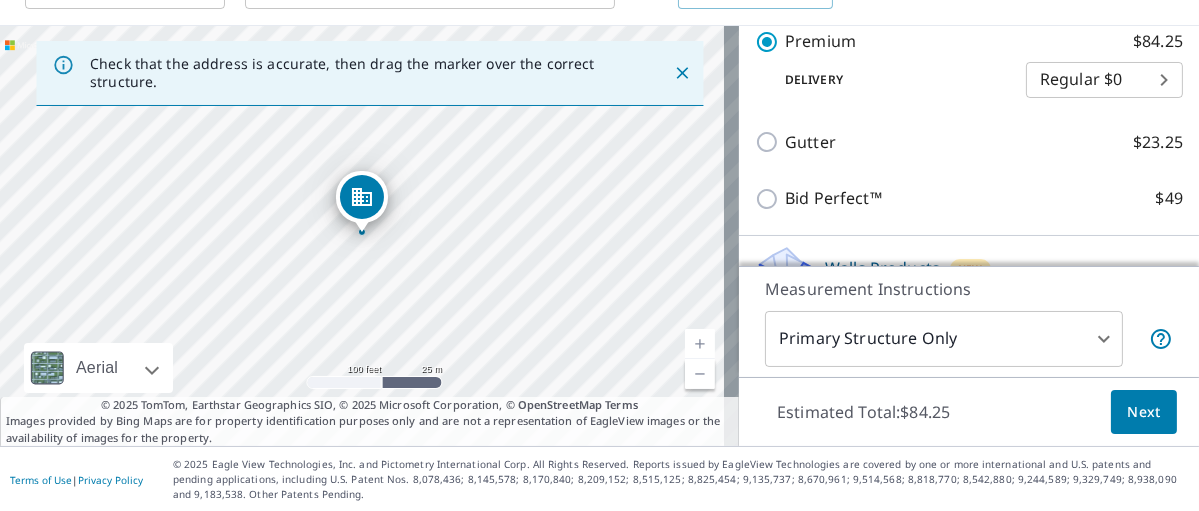 click on "Next" at bounding box center (1144, 412) 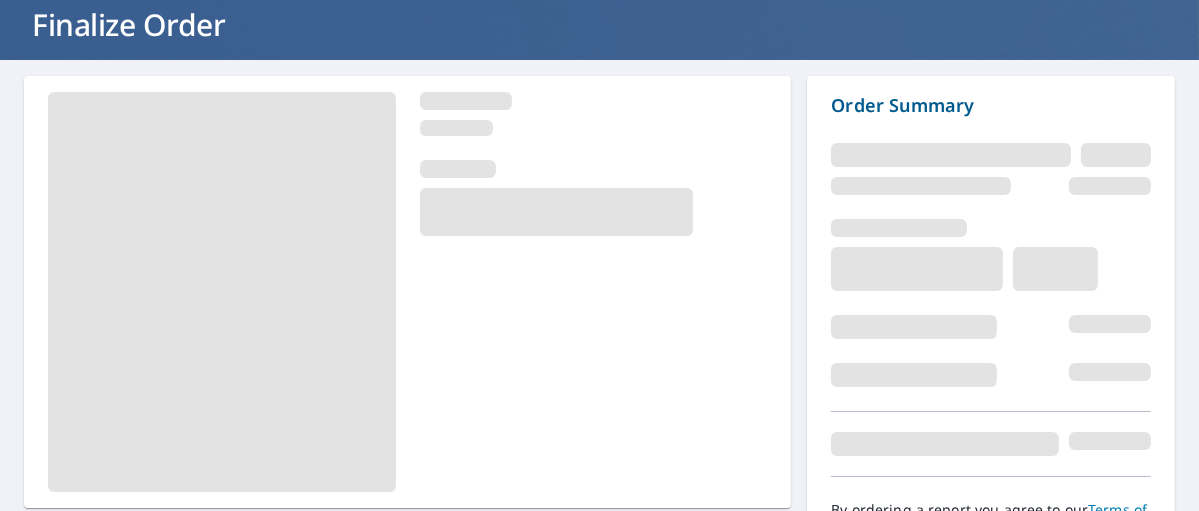 scroll, scrollTop: 237, scrollLeft: 0, axis: vertical 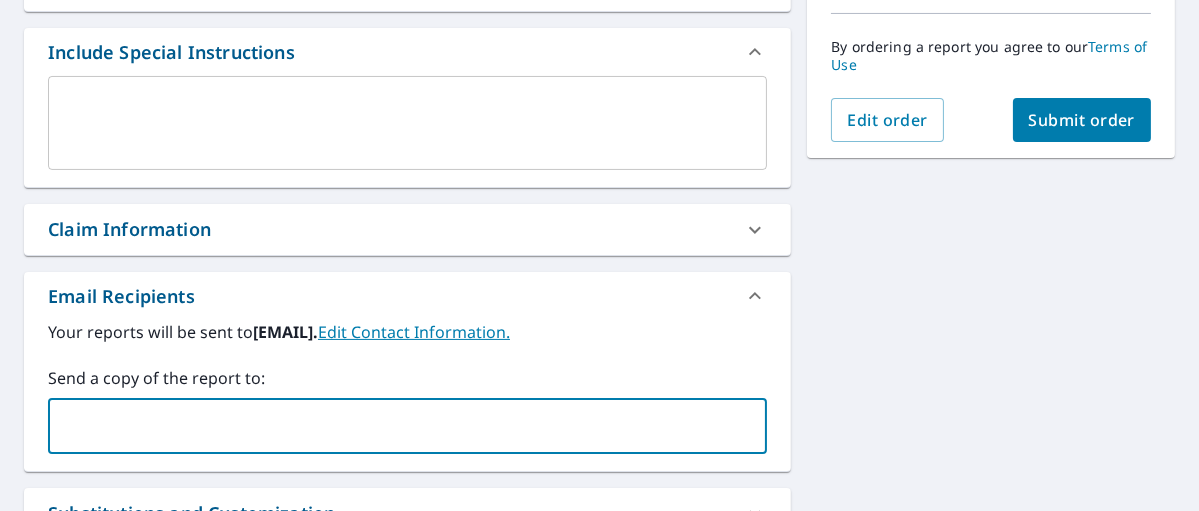 click at bounding box center (392, 426) 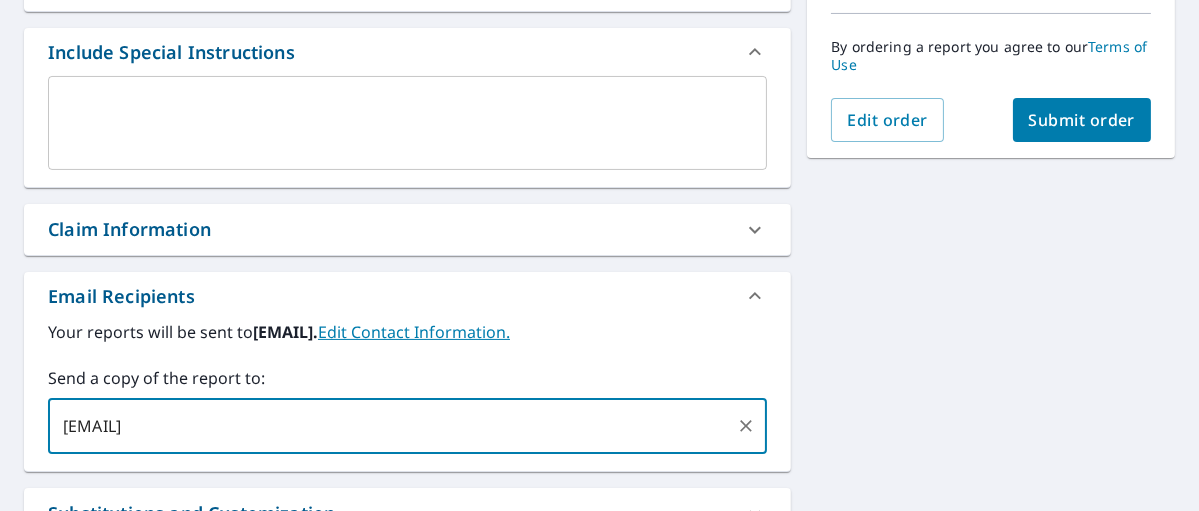 type 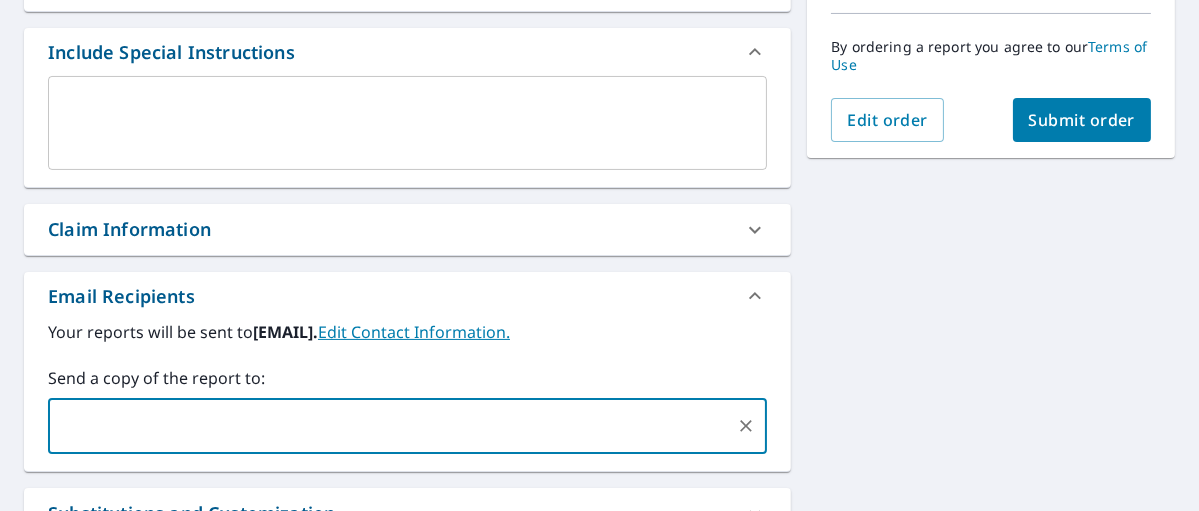 click on "Submit order" at bounding box center (1082, 120) 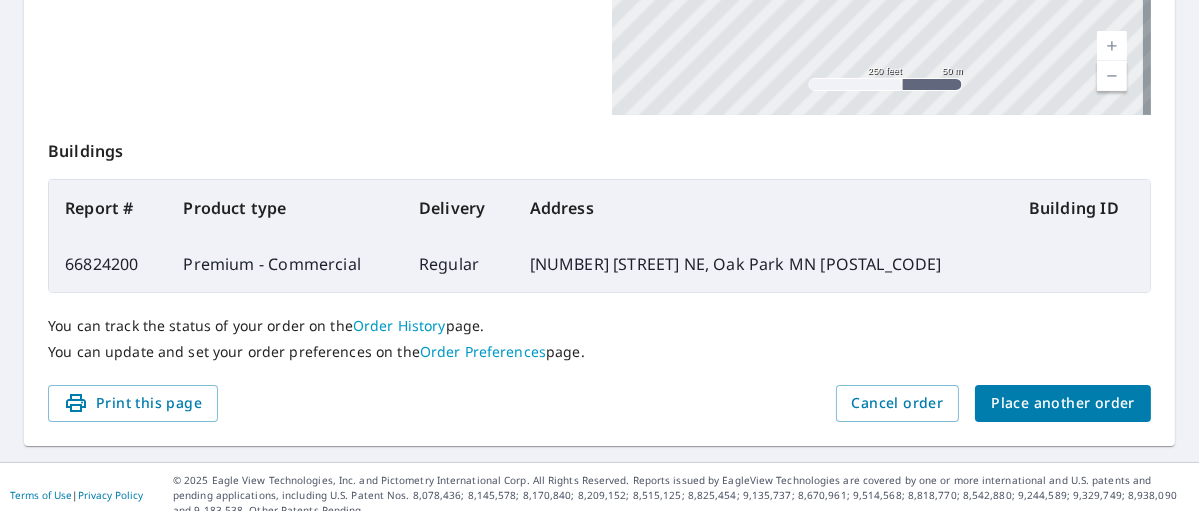 scroll, scrollTop: 679, scrollLeft: 0, axis: vertical 